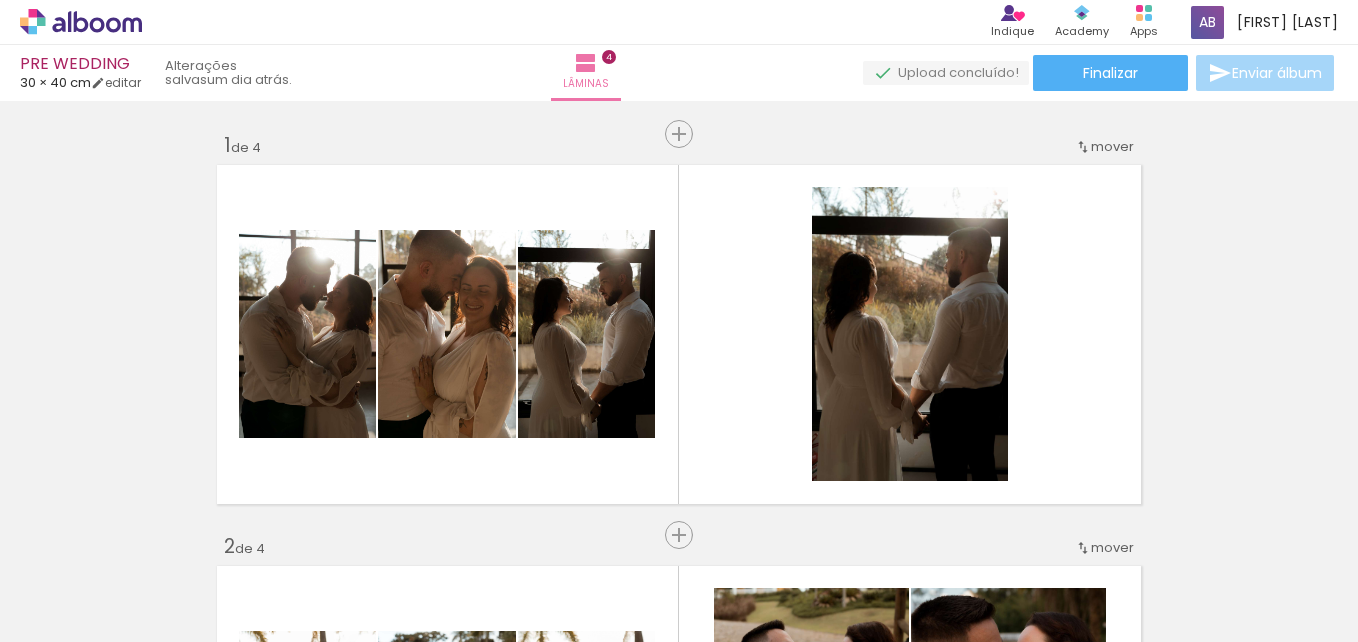 scroll, scrollTop: 0, scrollLeft: 0, axis: both 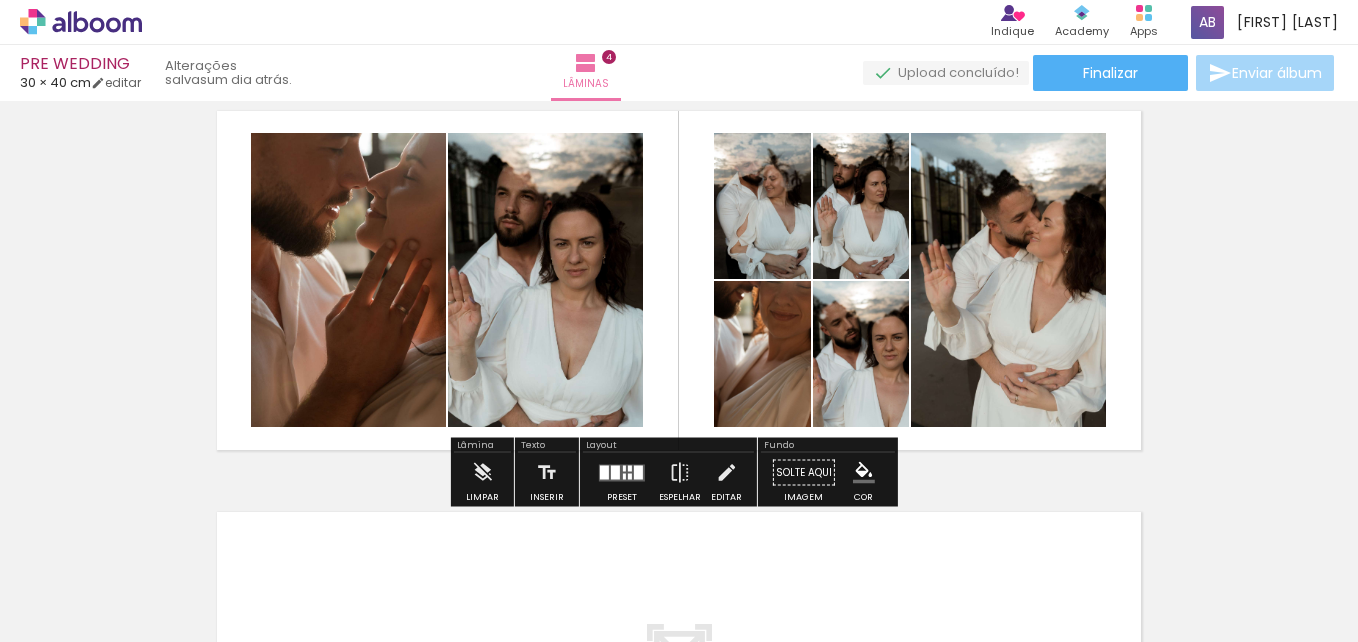 click on "Adicionar
Fotos" at bounding box center [61, 631] 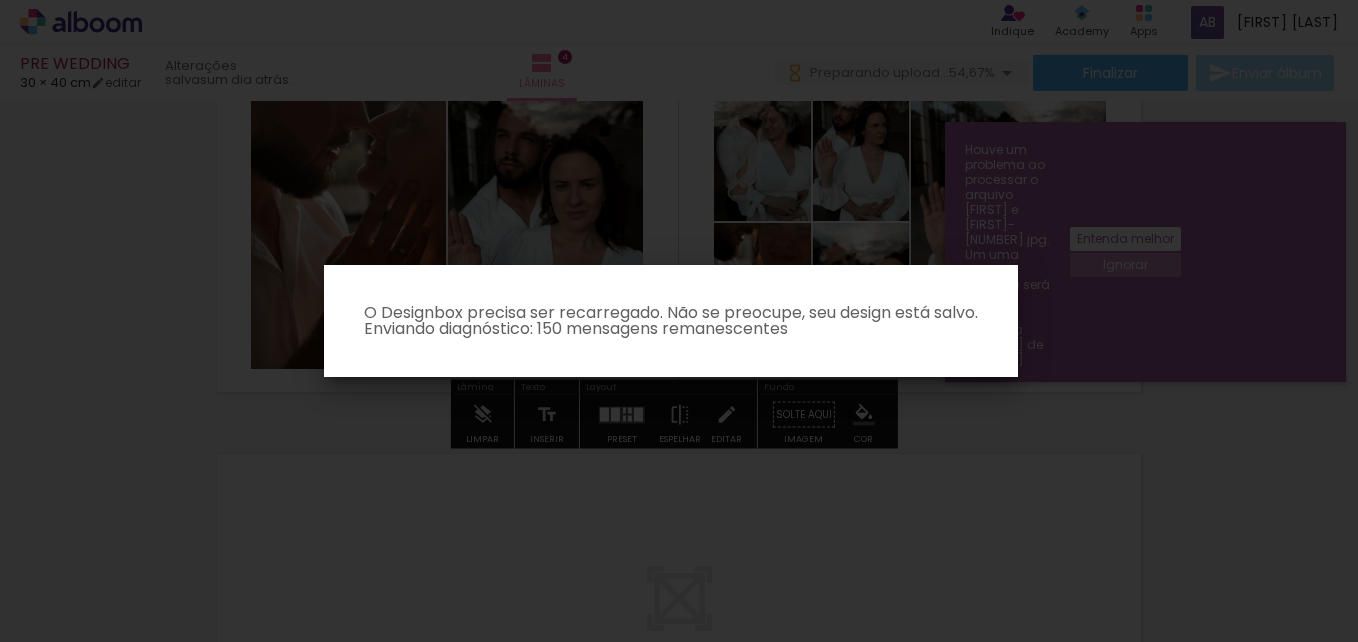 scroll, scrollTop: 1314, scrollLeft: 0, axis: vertical 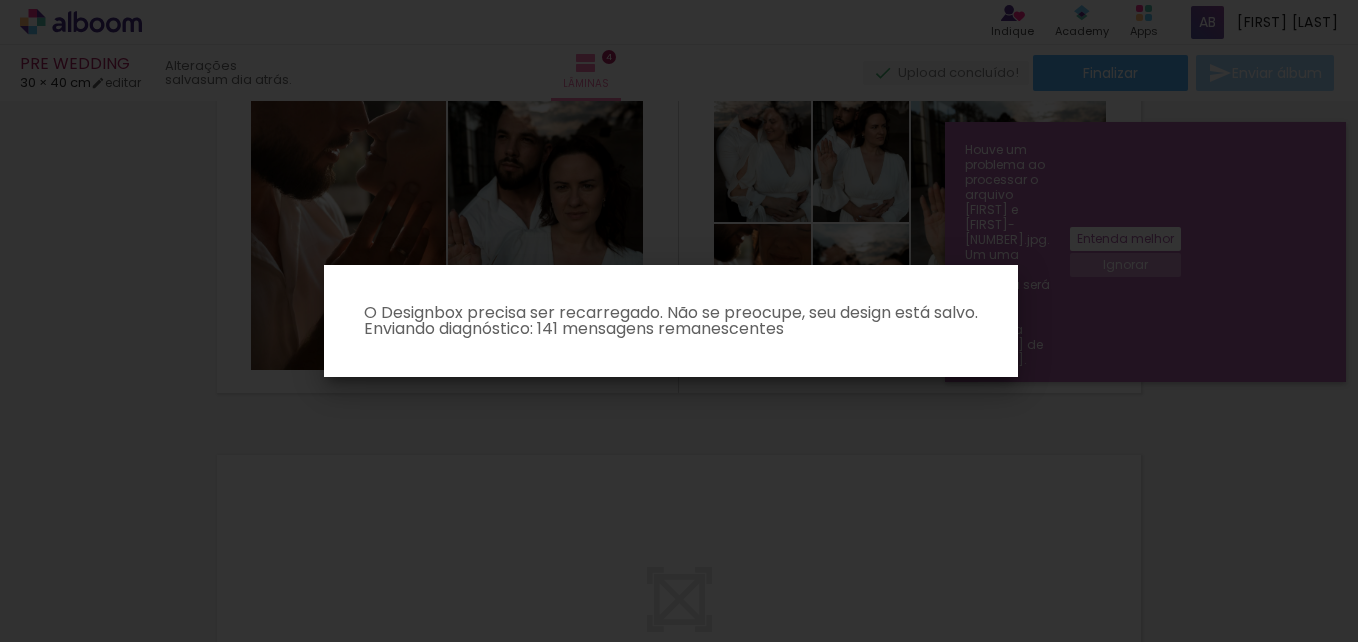 click on "O Designbox precisa ser recarregado. Não se preocupe, seu design está salvo.  Enviando diagnóstico: 141 mensagens remanescentes" at bounding box center [671, 321] 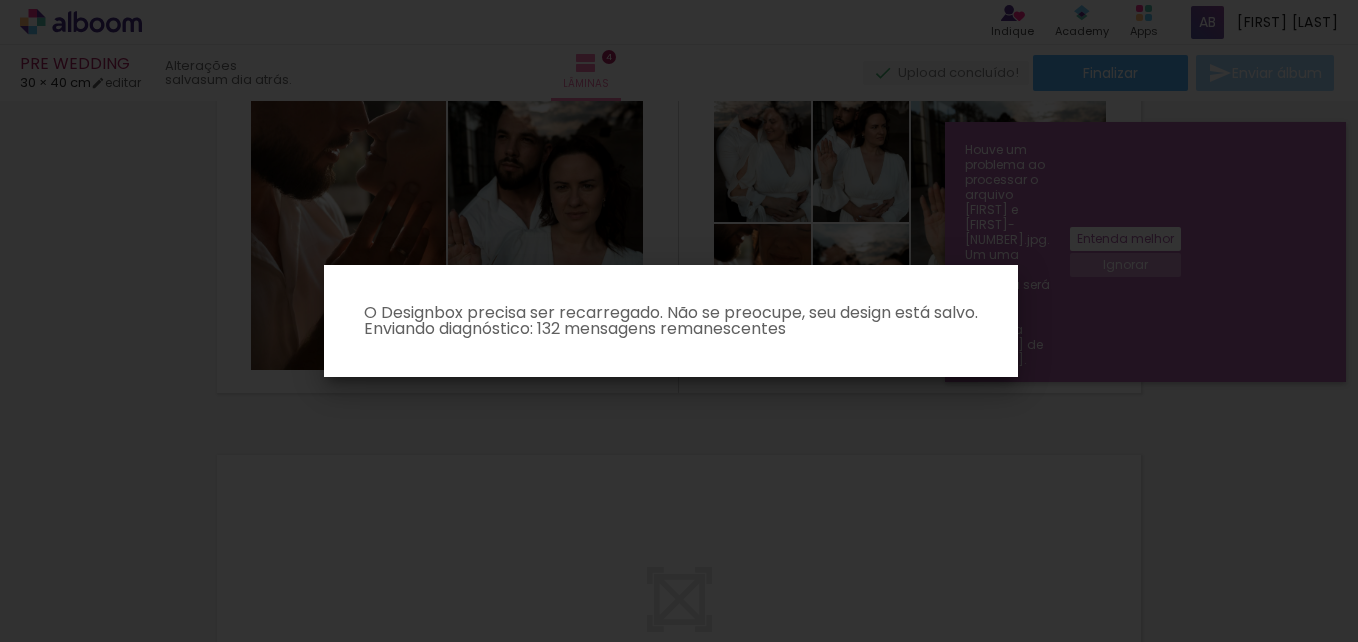 click 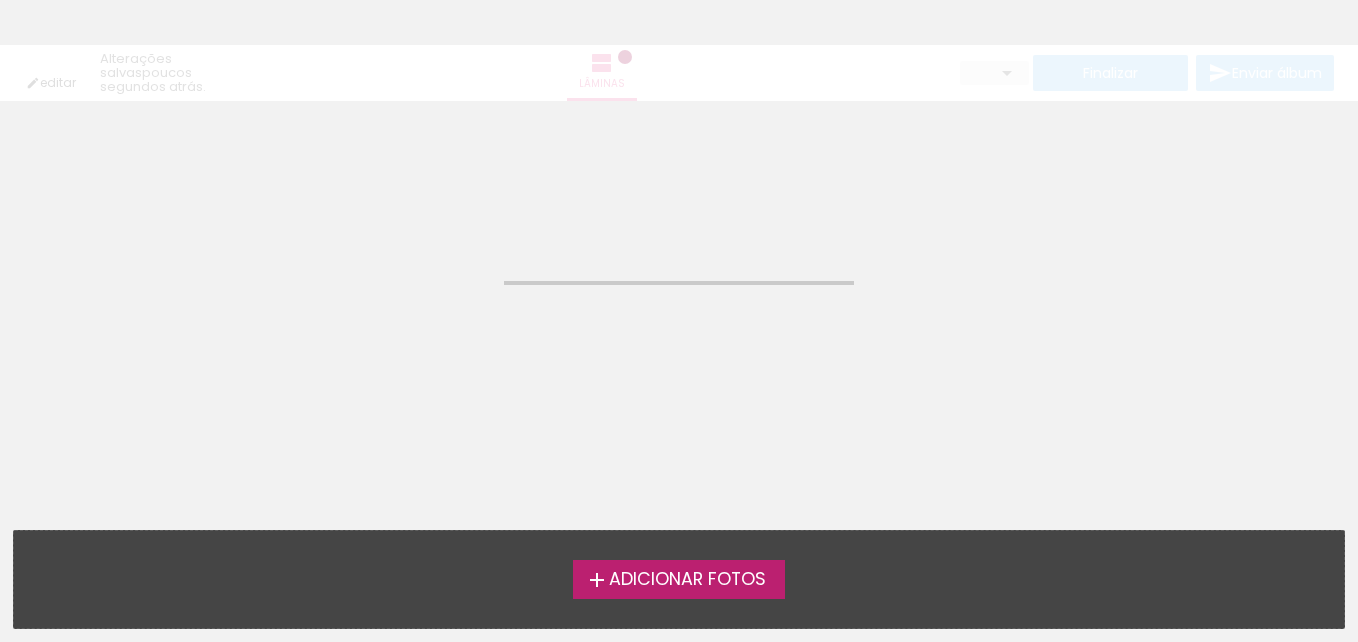 scroll, scrollTop: 0, scrollLeft: 0, axis: both 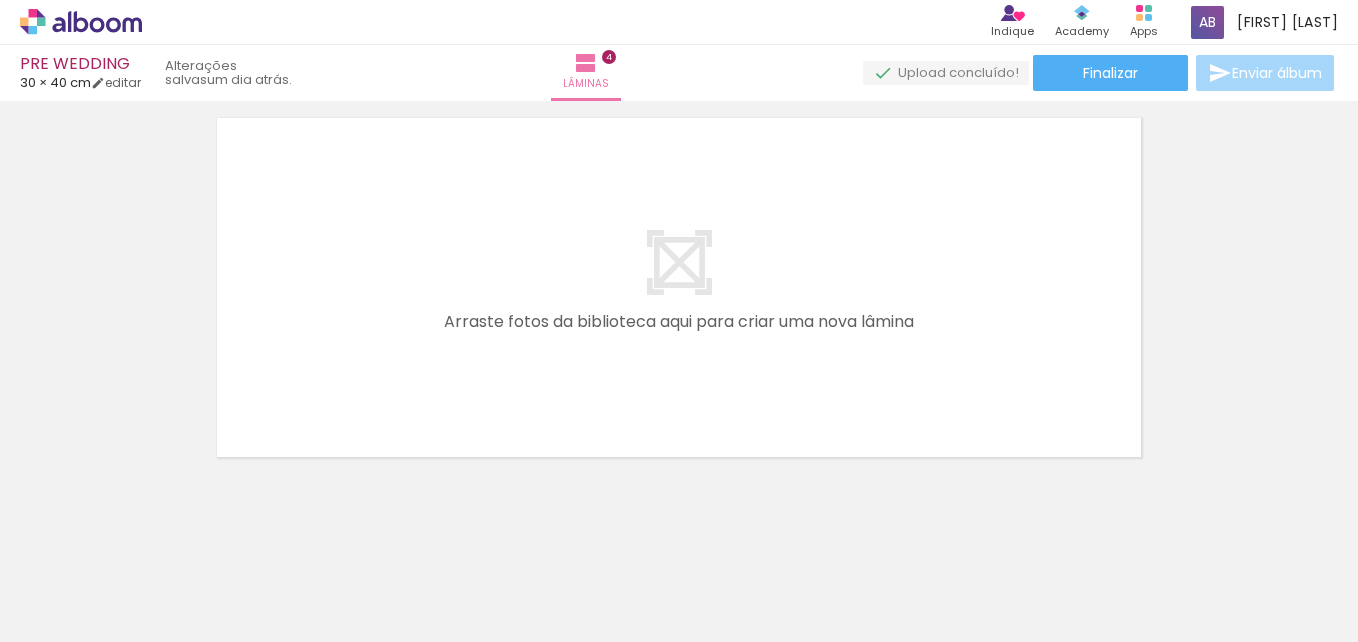 click on "Adicionar
Fotos" at bounding box center (71, 615) 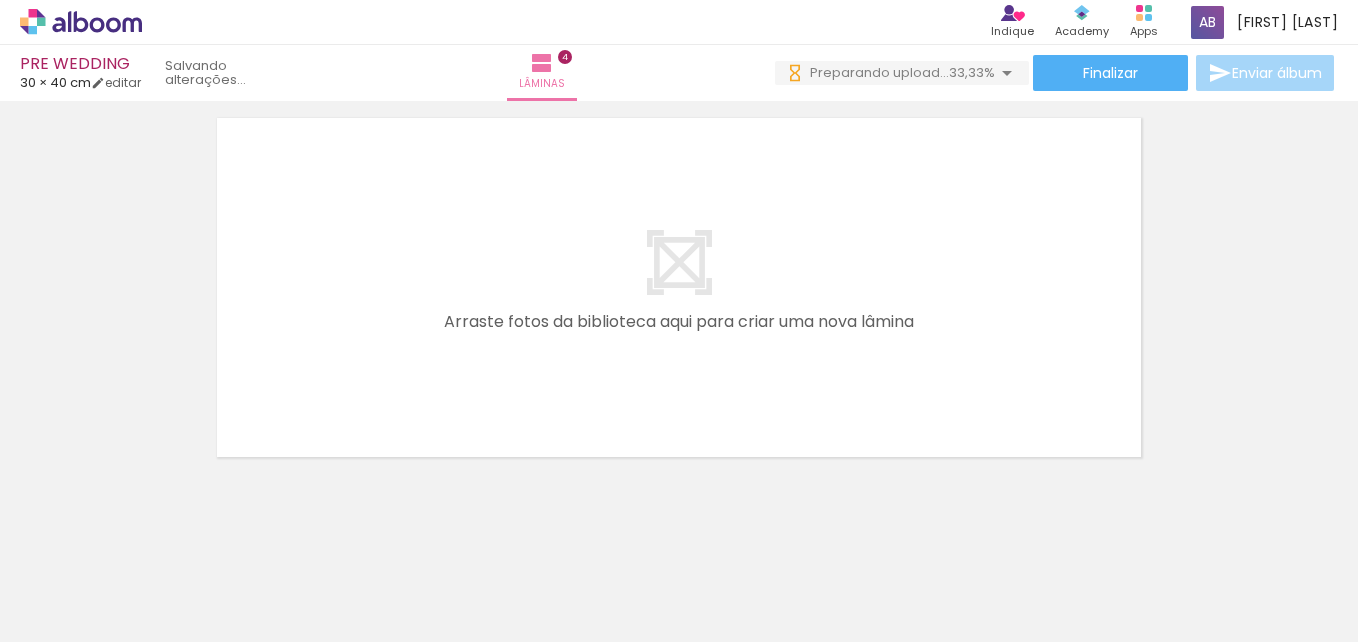 scroll, scrollTop: 0, scrollLeft: 0, axis: both 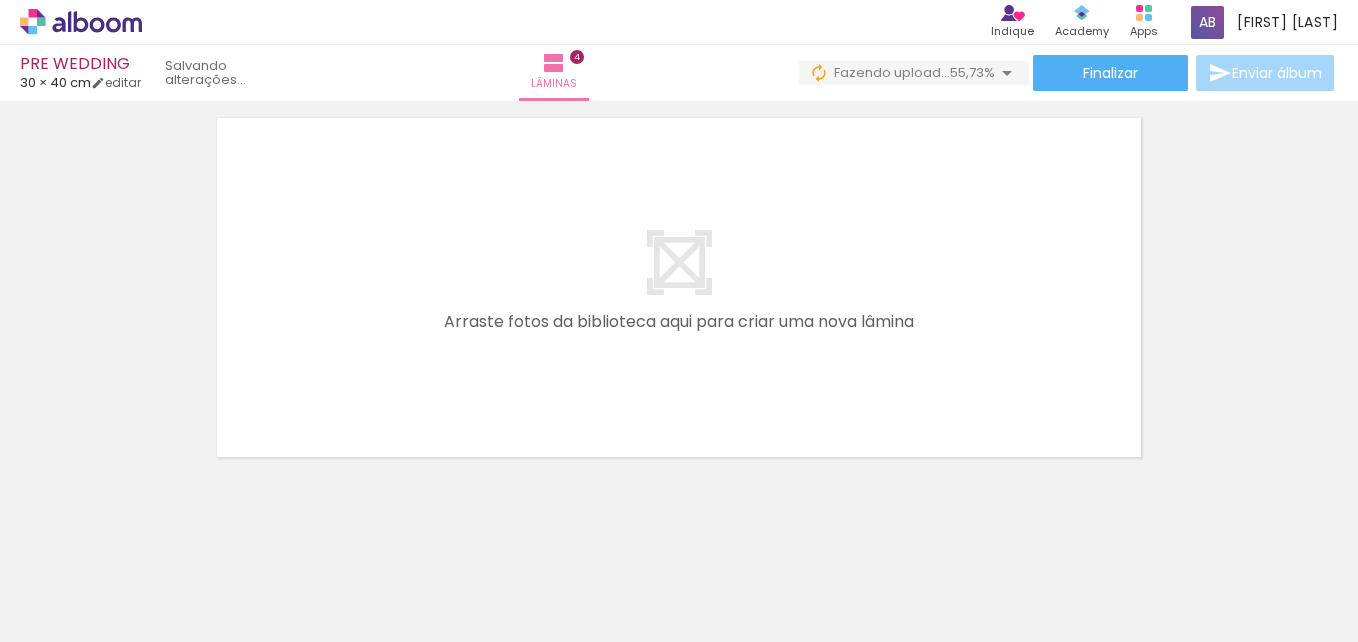 click at bounding box center [1126, 575] 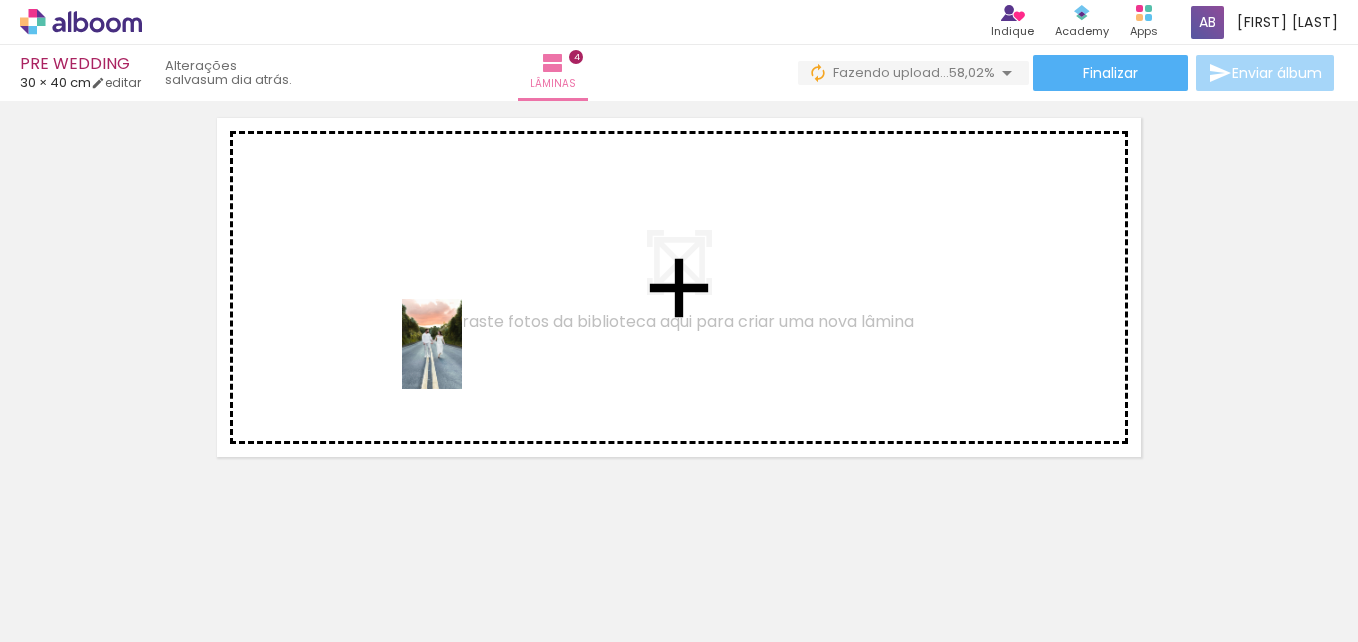 drag, startPoint x: 469, startPoint y: 599, endPoint x: 460, endPoint y: 357, distance: 242.1673 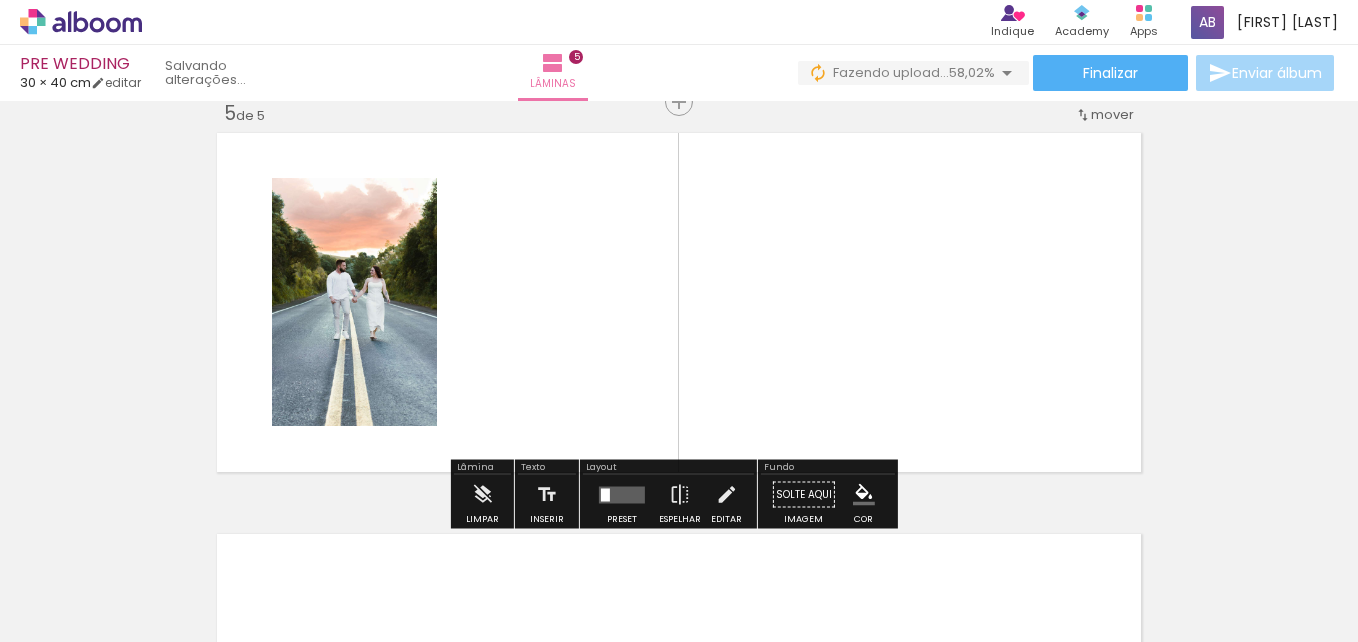 scroll, scrollTop: 1630, scrollLeft: 0, axis: vertical 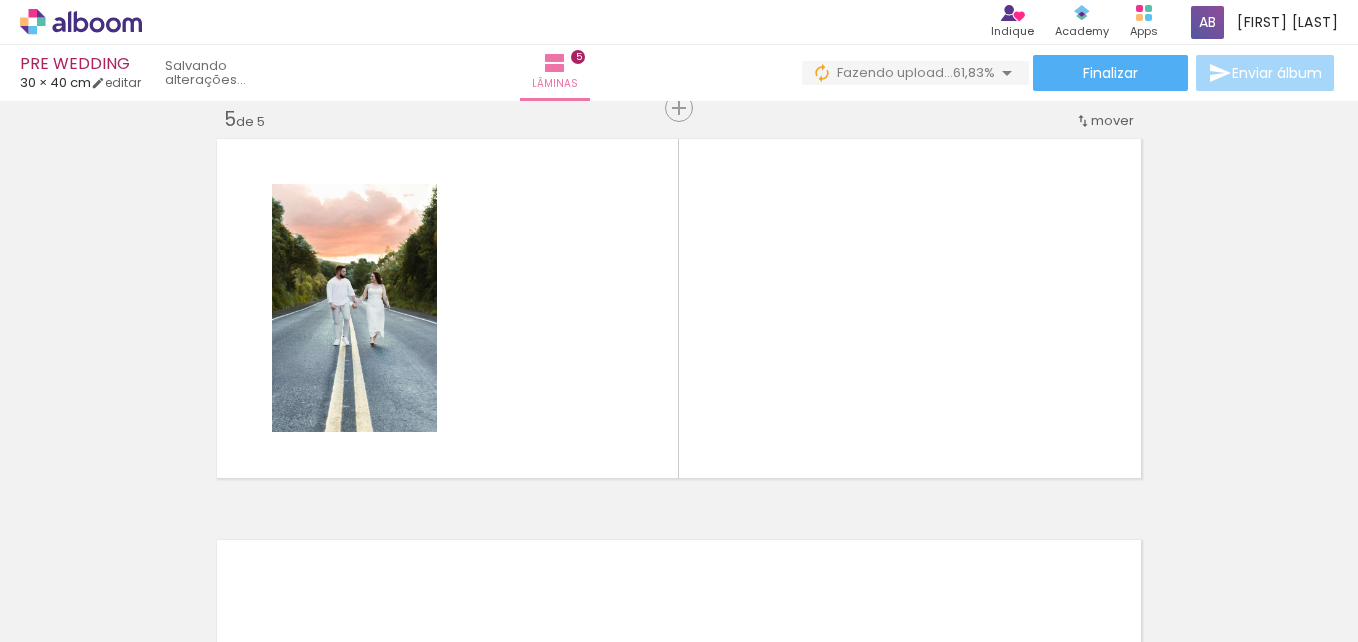 click at bounding box center (312, 575) 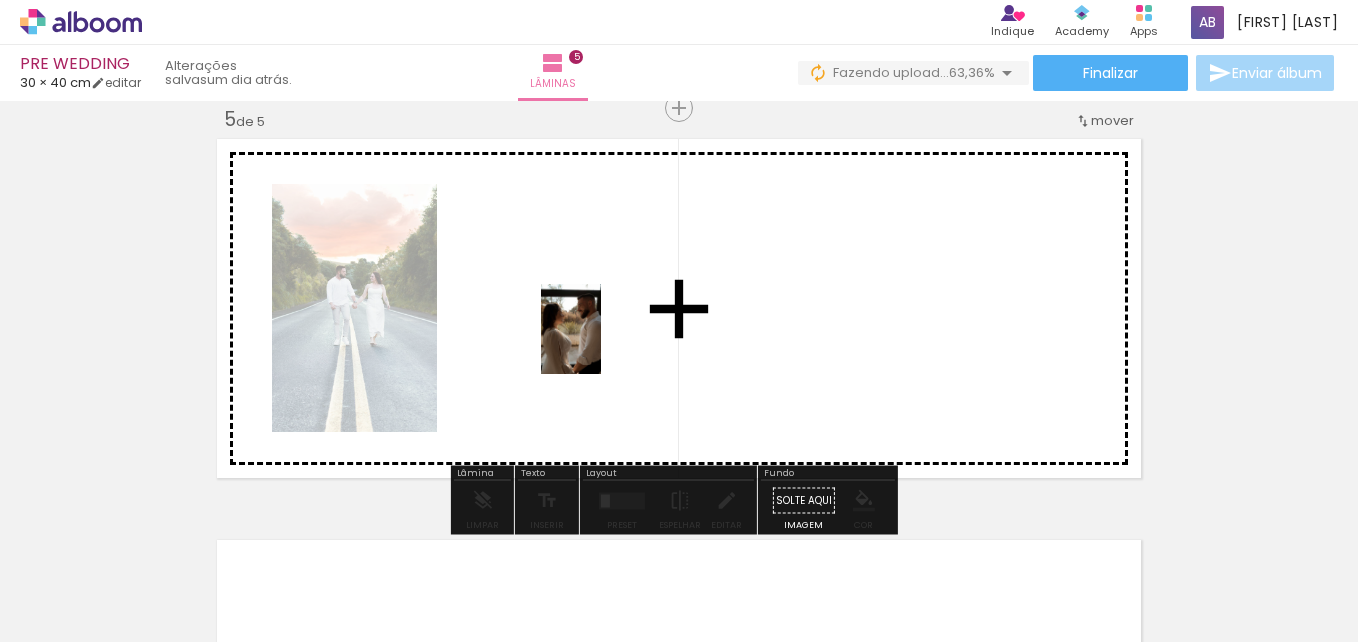 drag, startPoint x: 770, startPoint y: 575, endPoint x: 589, endPoint y: 327, distance: 307.02606 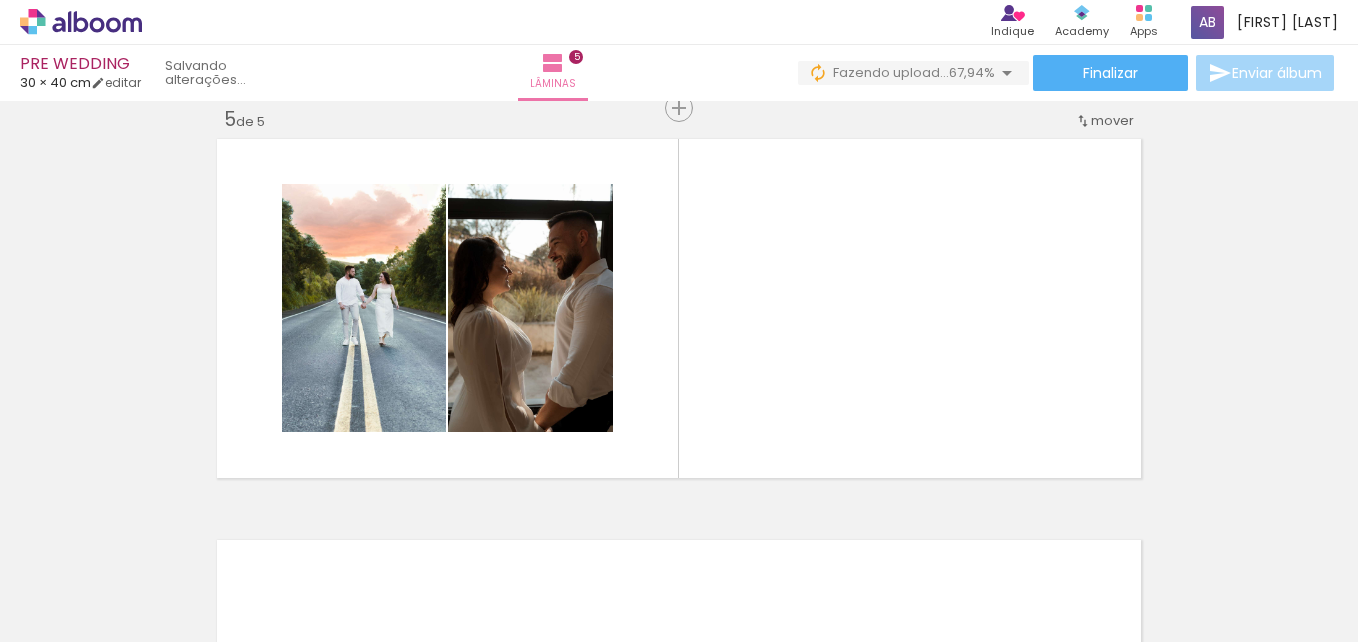 scroll, scrollTop: 0, scrollLeft: 4978, axis: horizontal 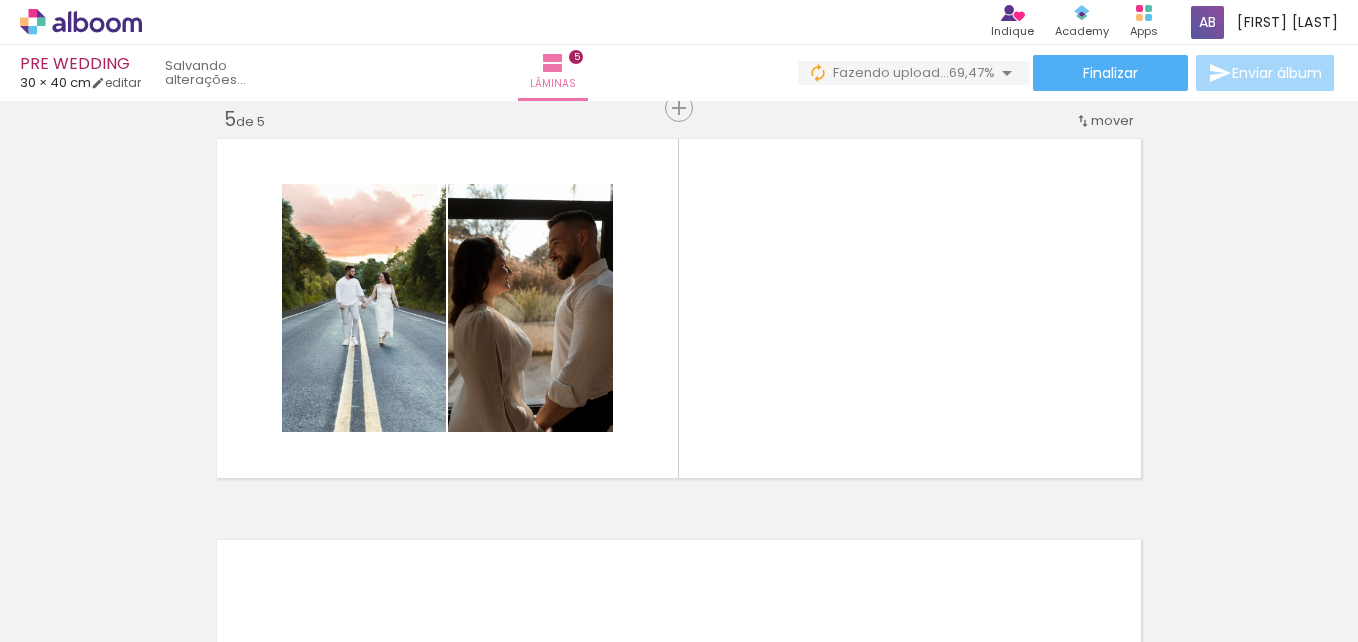 click at bounding box center [374, 575] 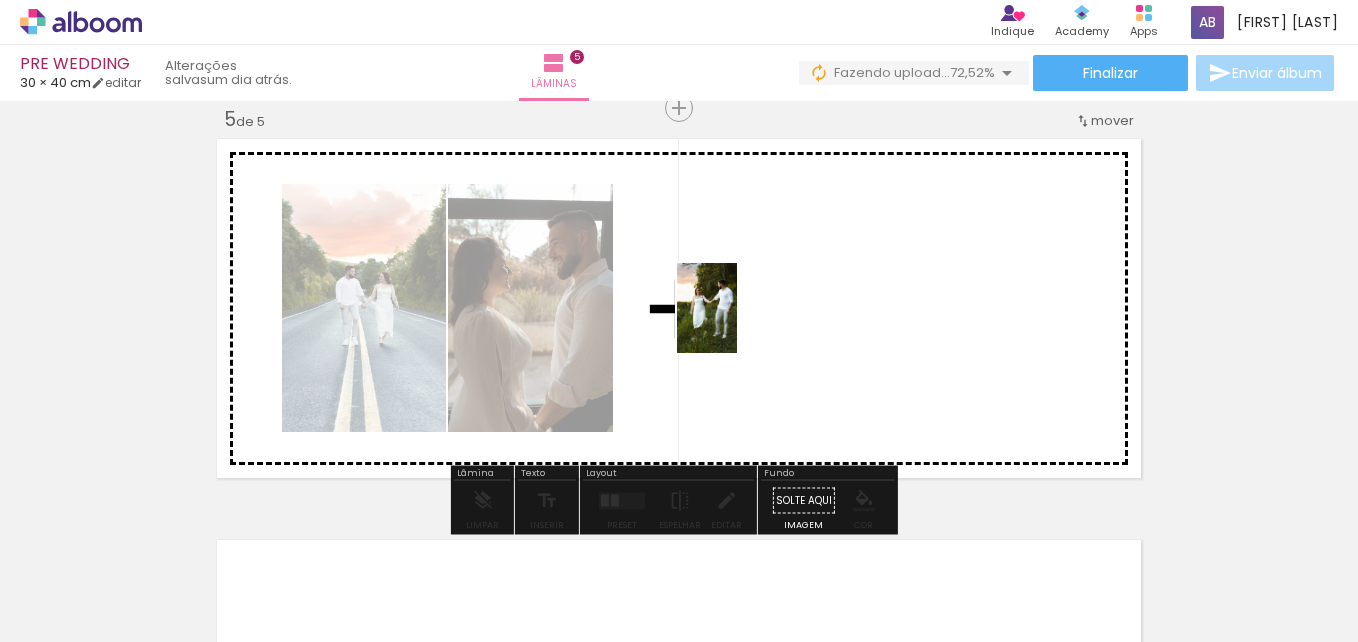 drag, startPoint x: 1167, startPoint y: 574, endPoint x: 735, endPoint y: 321, distance: 500.6326 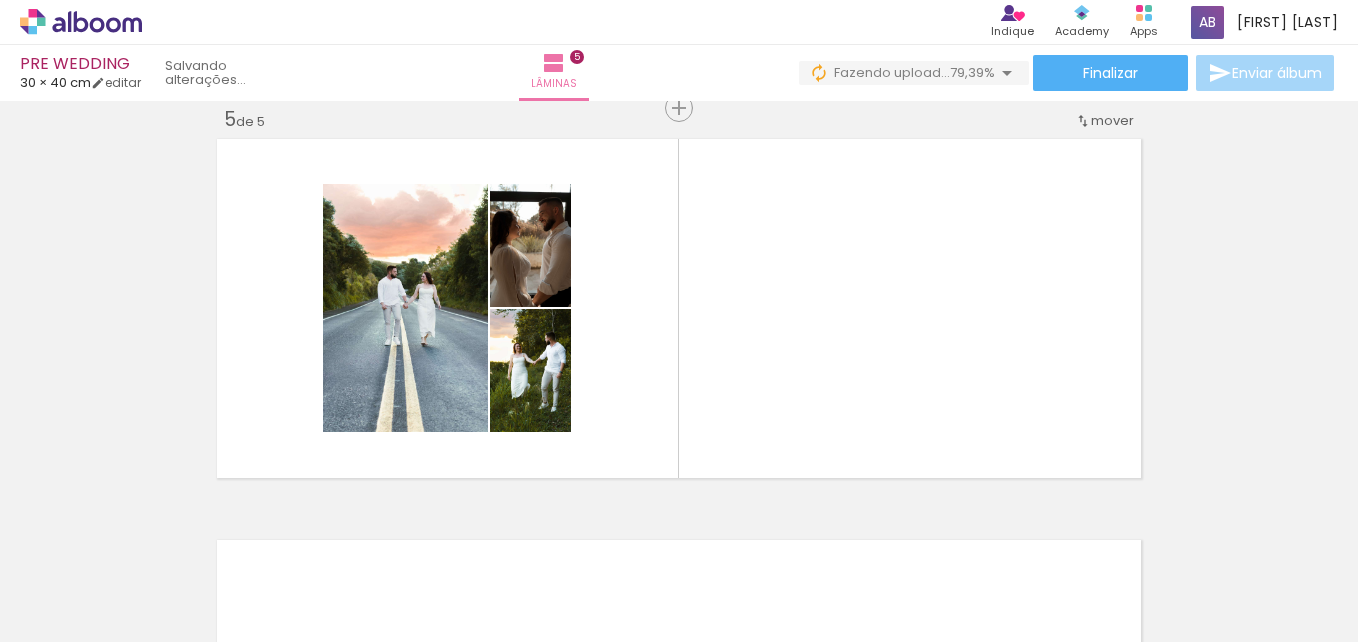 scroll, scrollTop: 0, scrollLeft: 10022, axis: horizontal 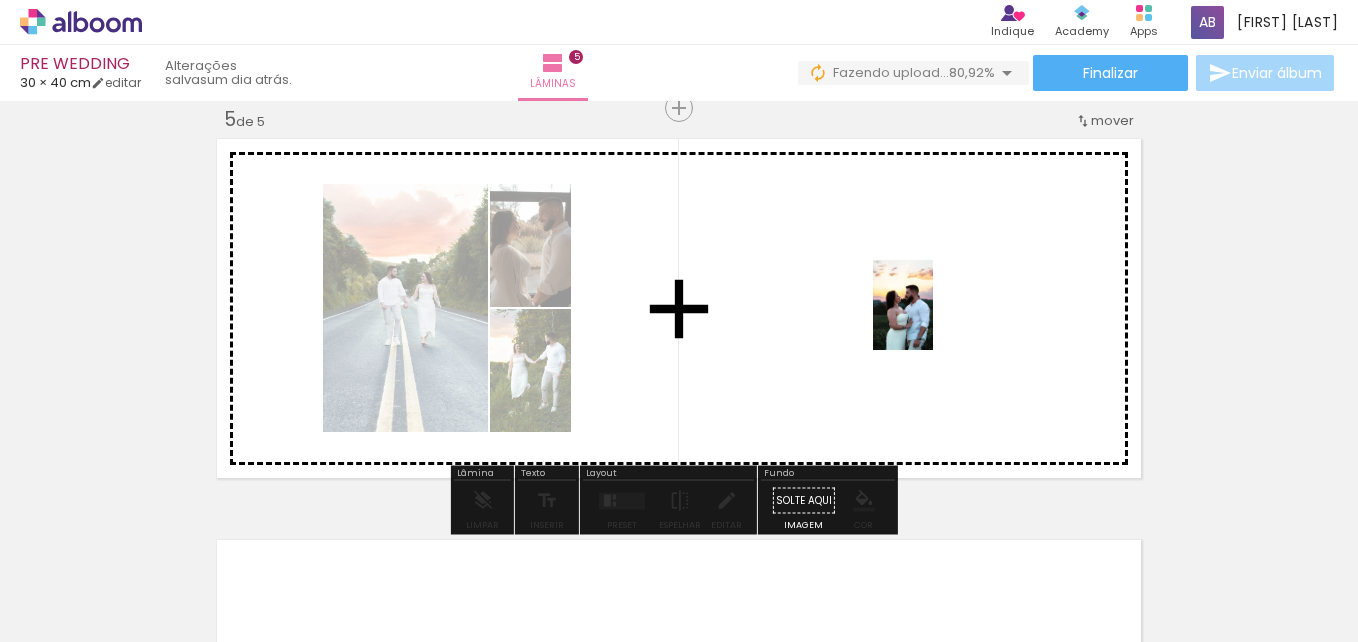 drag, startPoint x: 1165, startPoint y: 591, endPoint x: 902, endPoint y: 298, distance: 393.72327 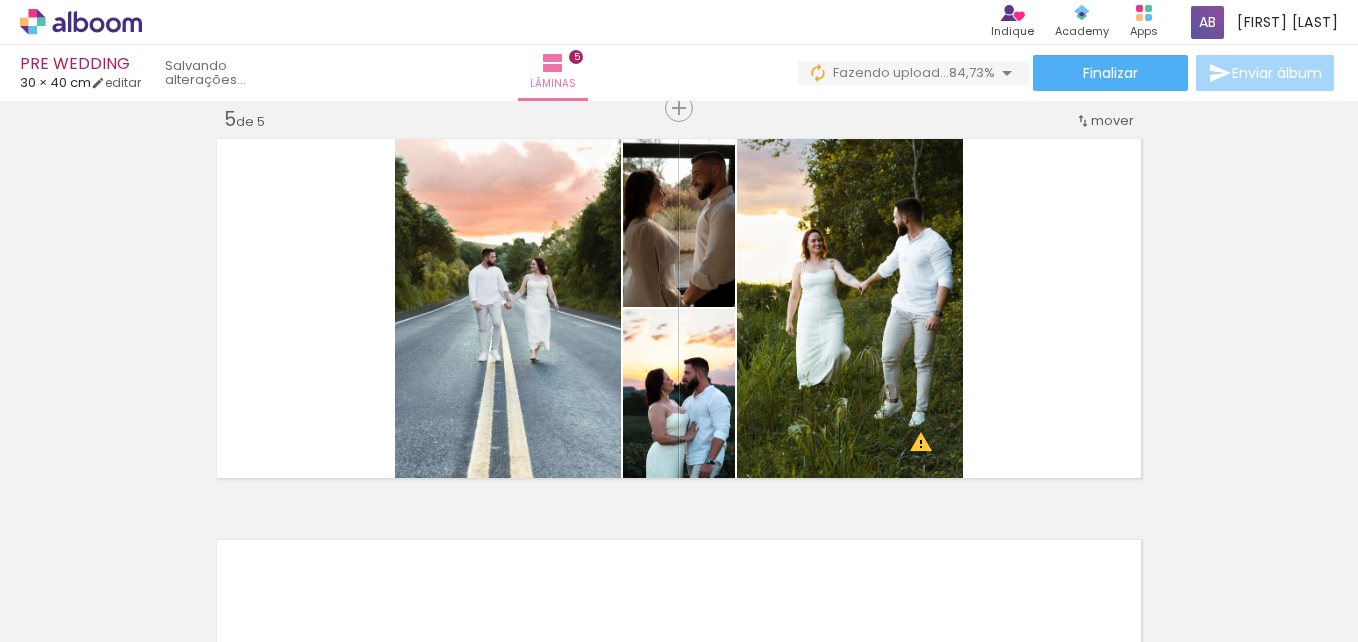 scroll, scrollTop: 0, scrollLeft: 0, axis: both 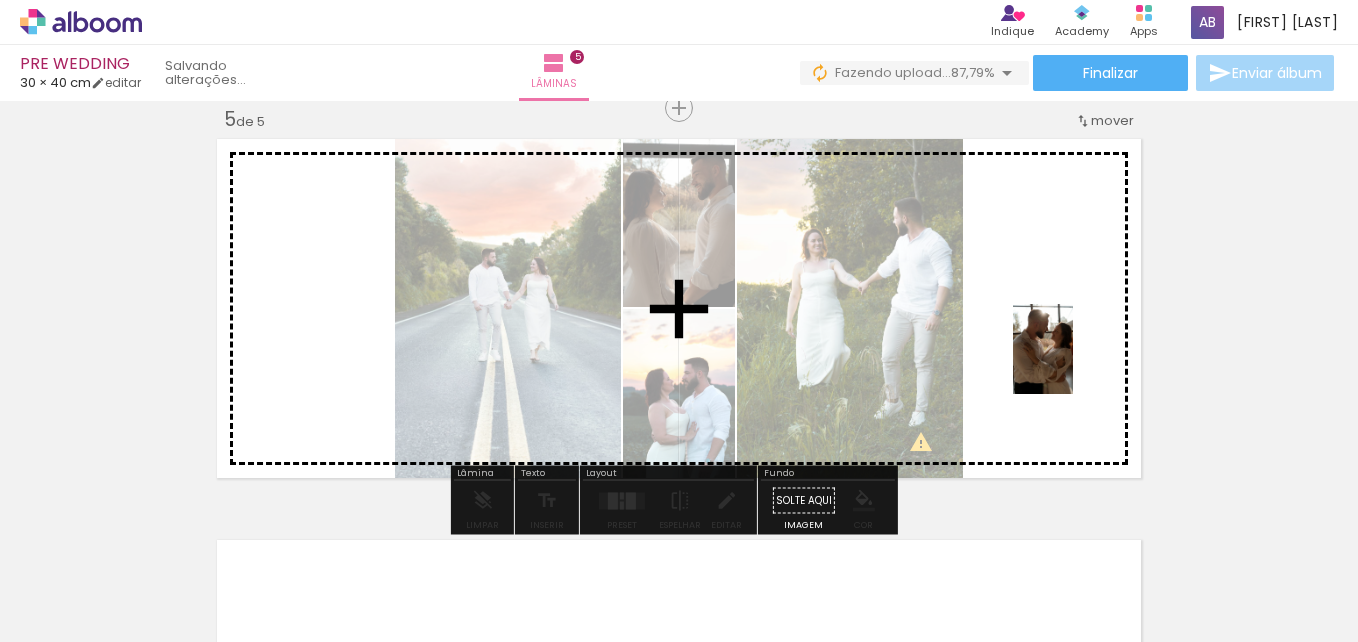 drag, startPoint x: 888, startPoint y: 582, endPoint x: 1073, endPoint y: 361, distance: 288.21173 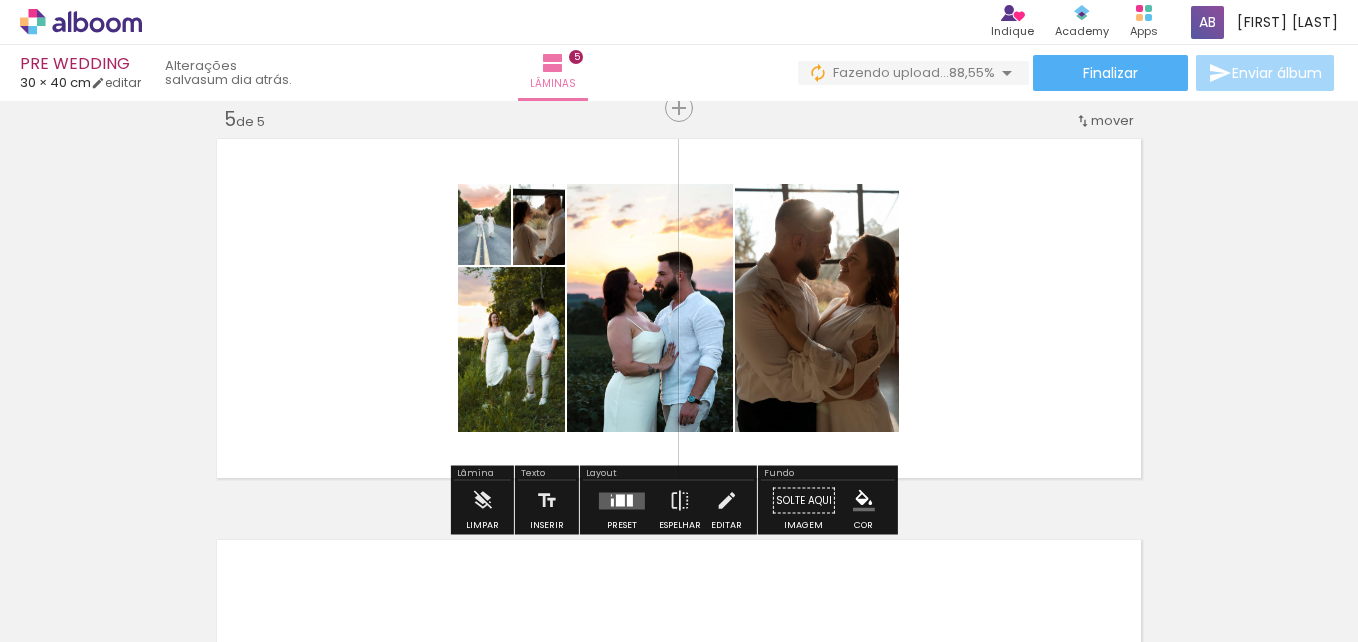 click at bounding box center (620, 500) 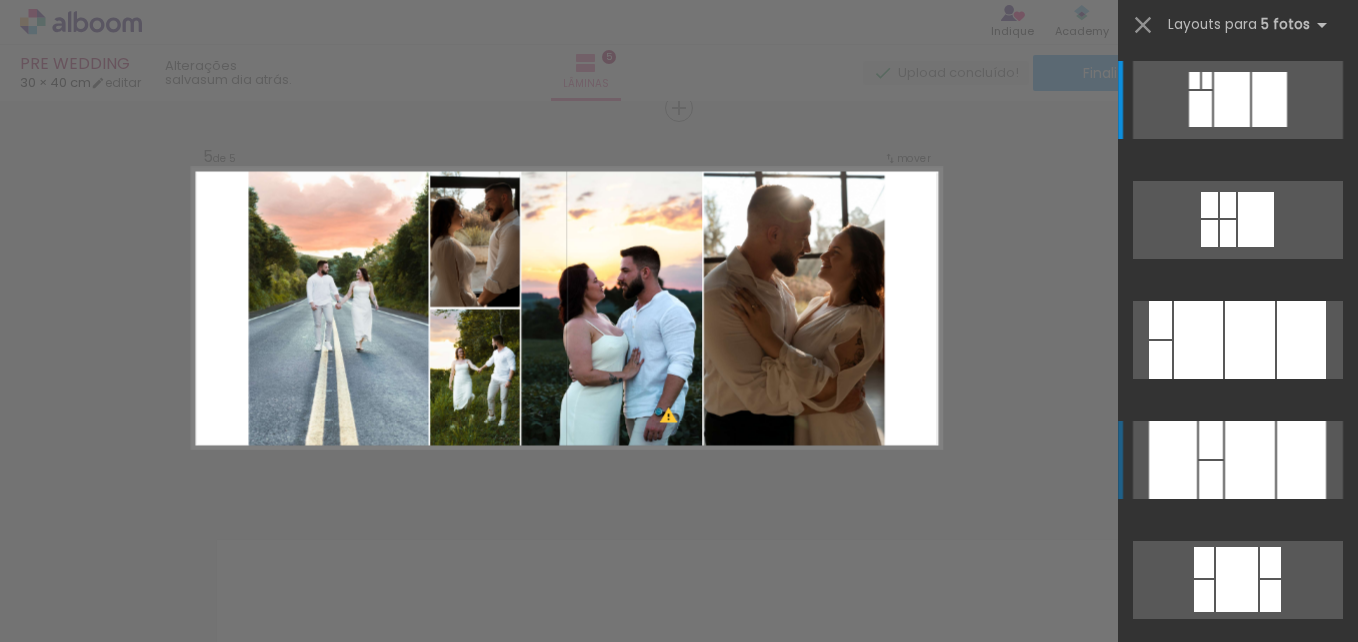 click at bounding box center [1250, 460] 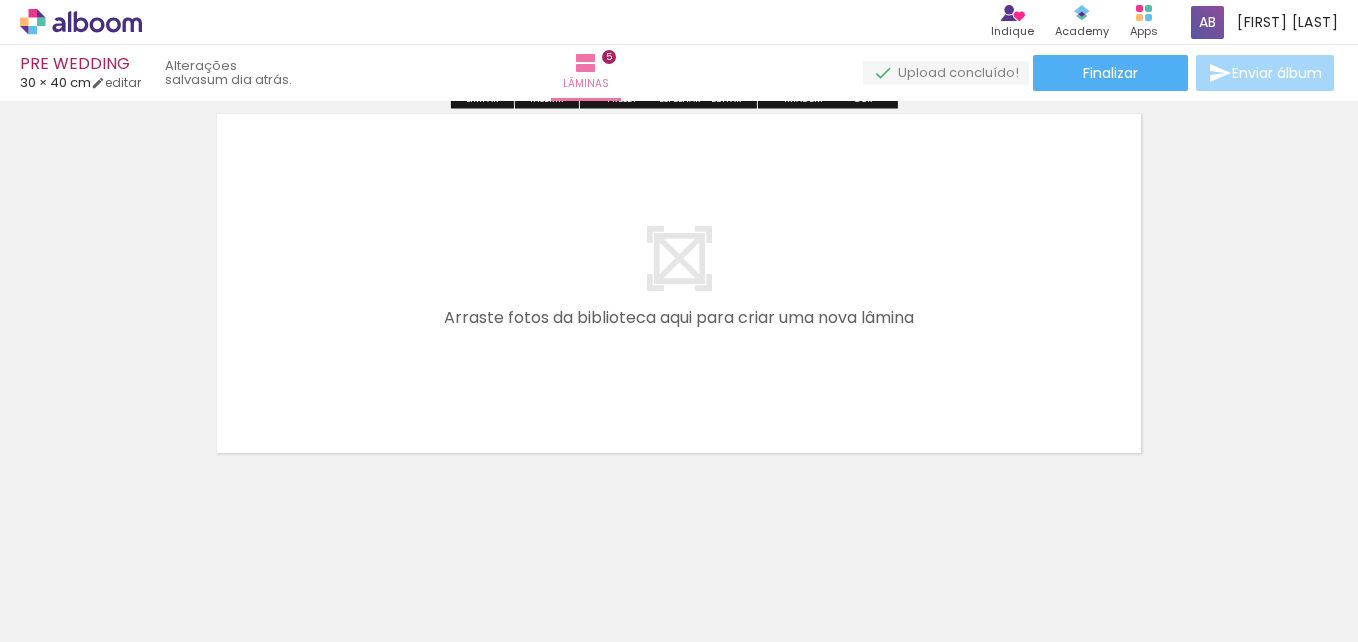 scroll, scrollTop: 2064, scrollLeft: 0, axis: vertical 